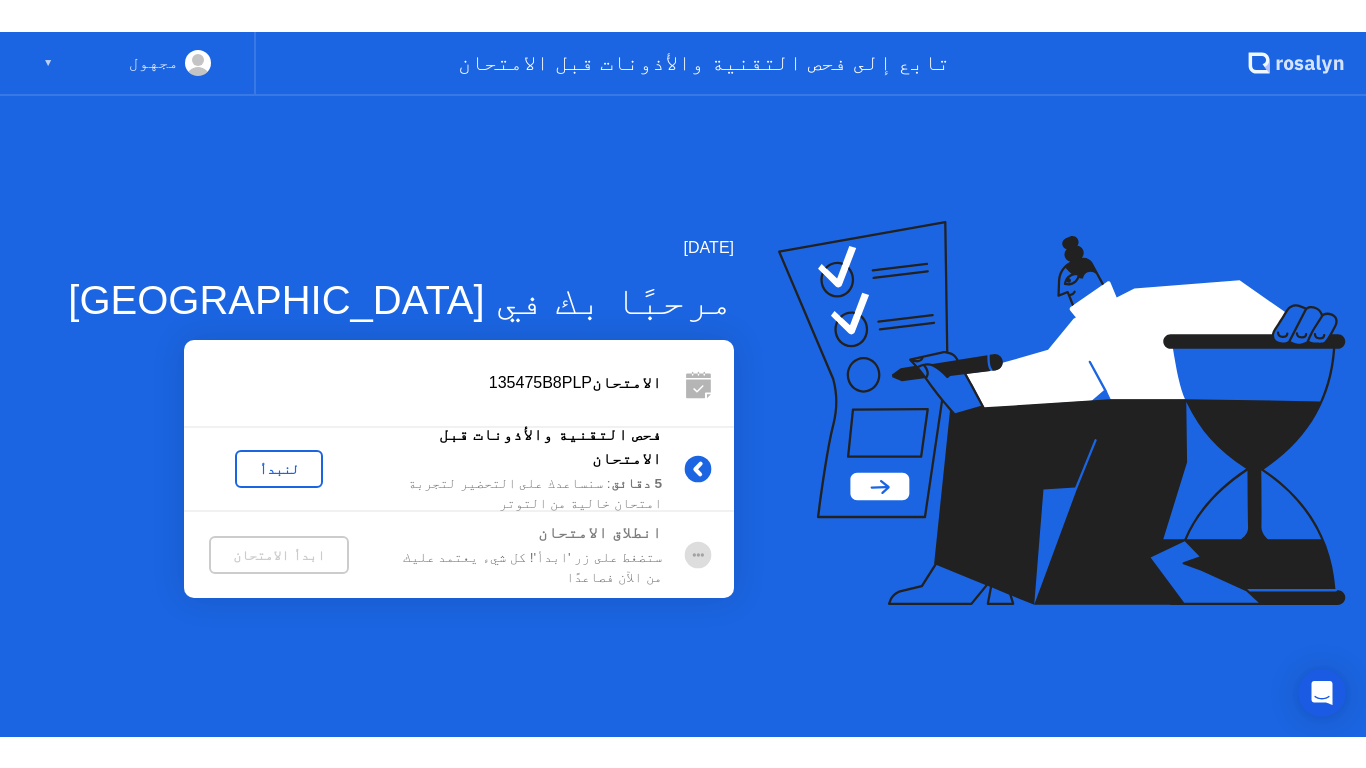 scroll, scrollTop: 0, scrollLeft: 0, axis: both 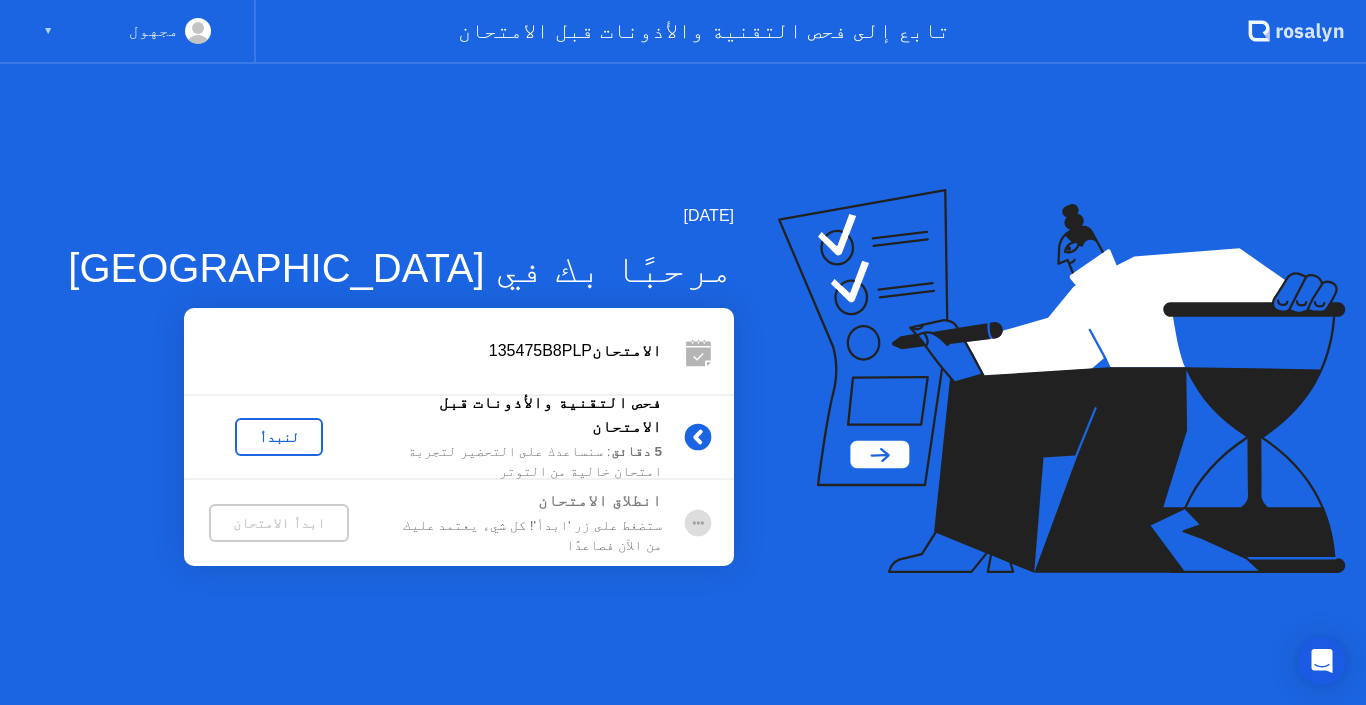click on "لنبدأ" 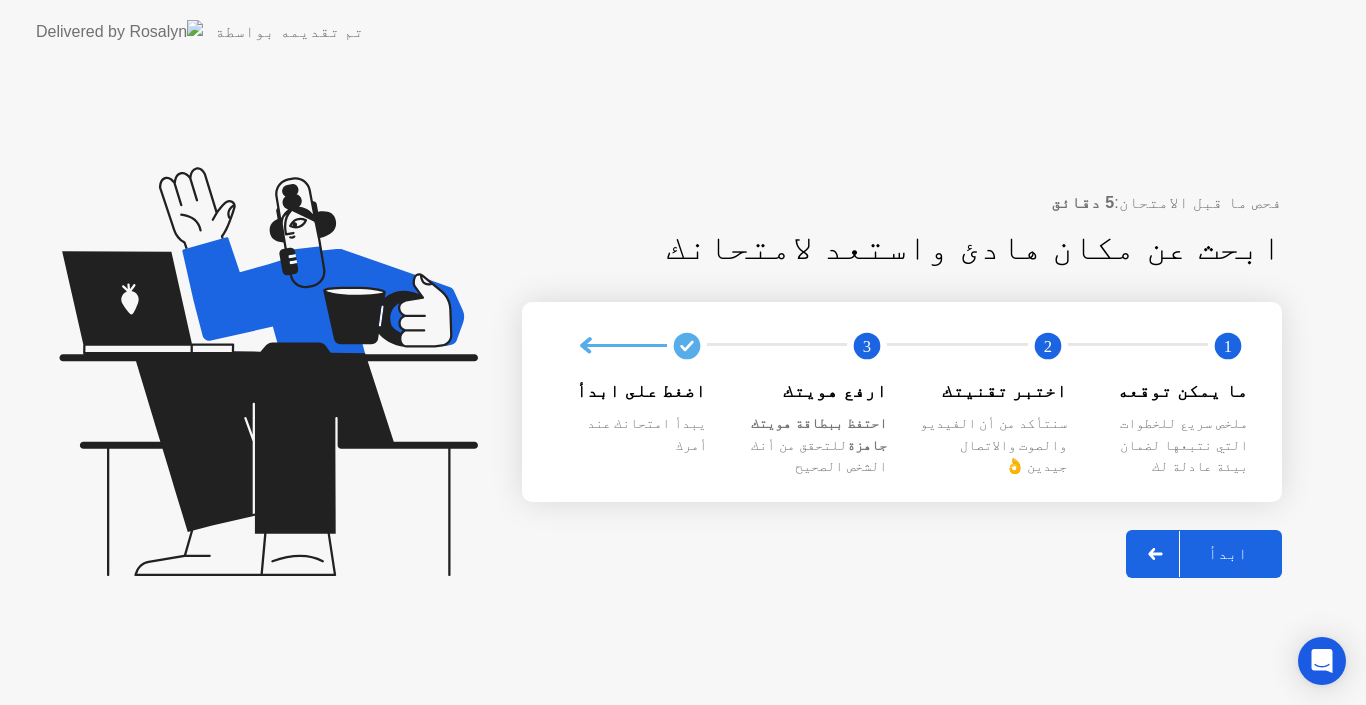 click 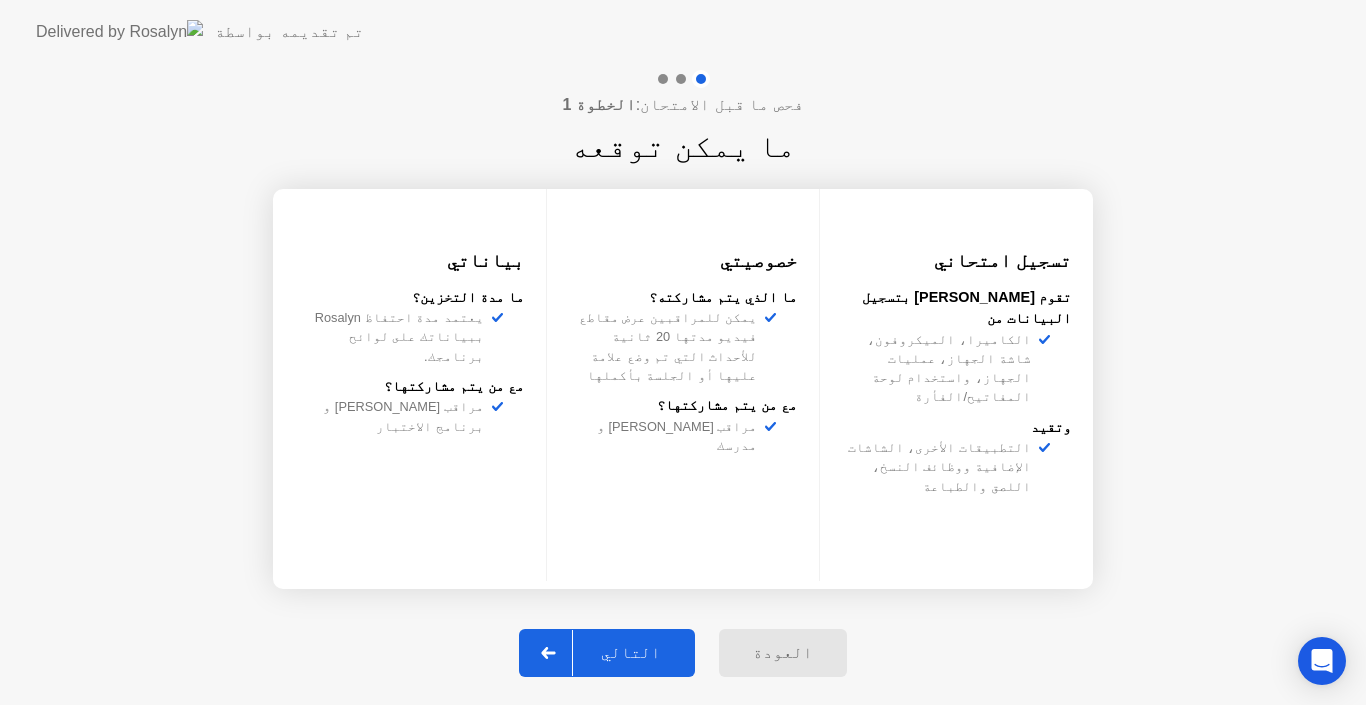 click 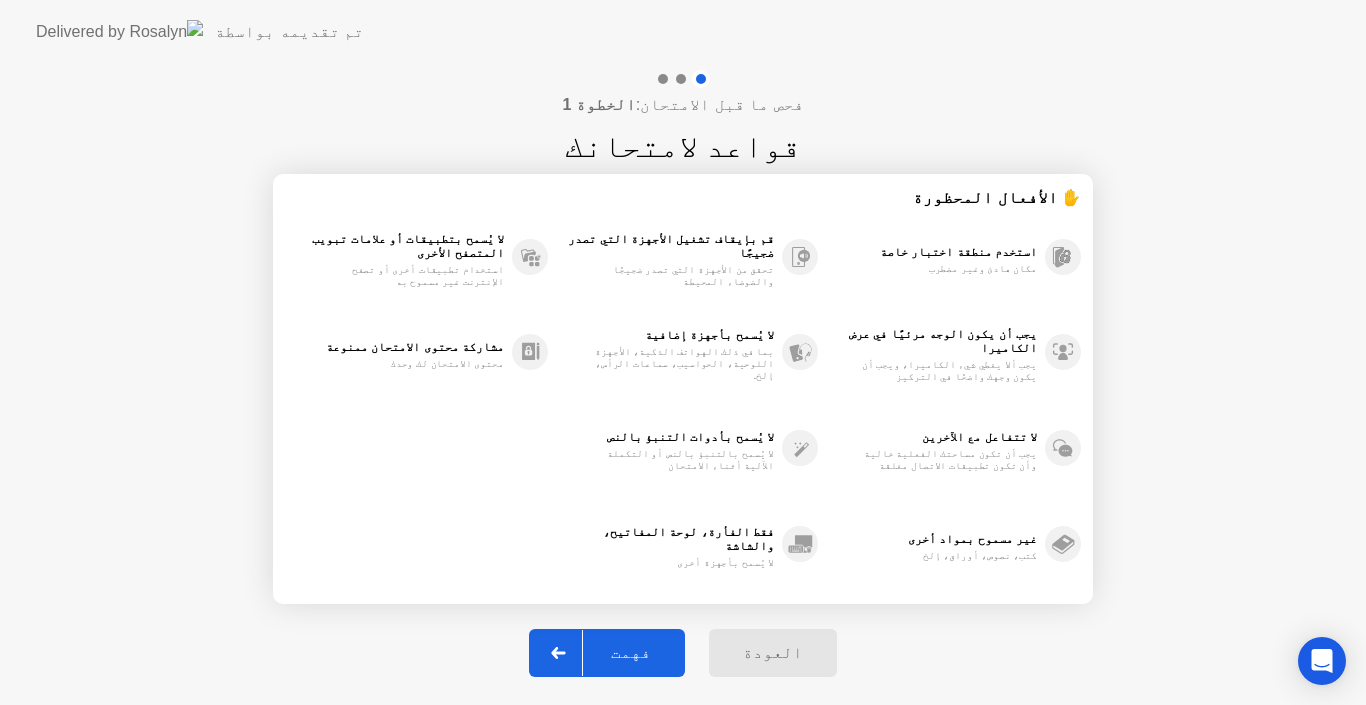 click on "فهمت" 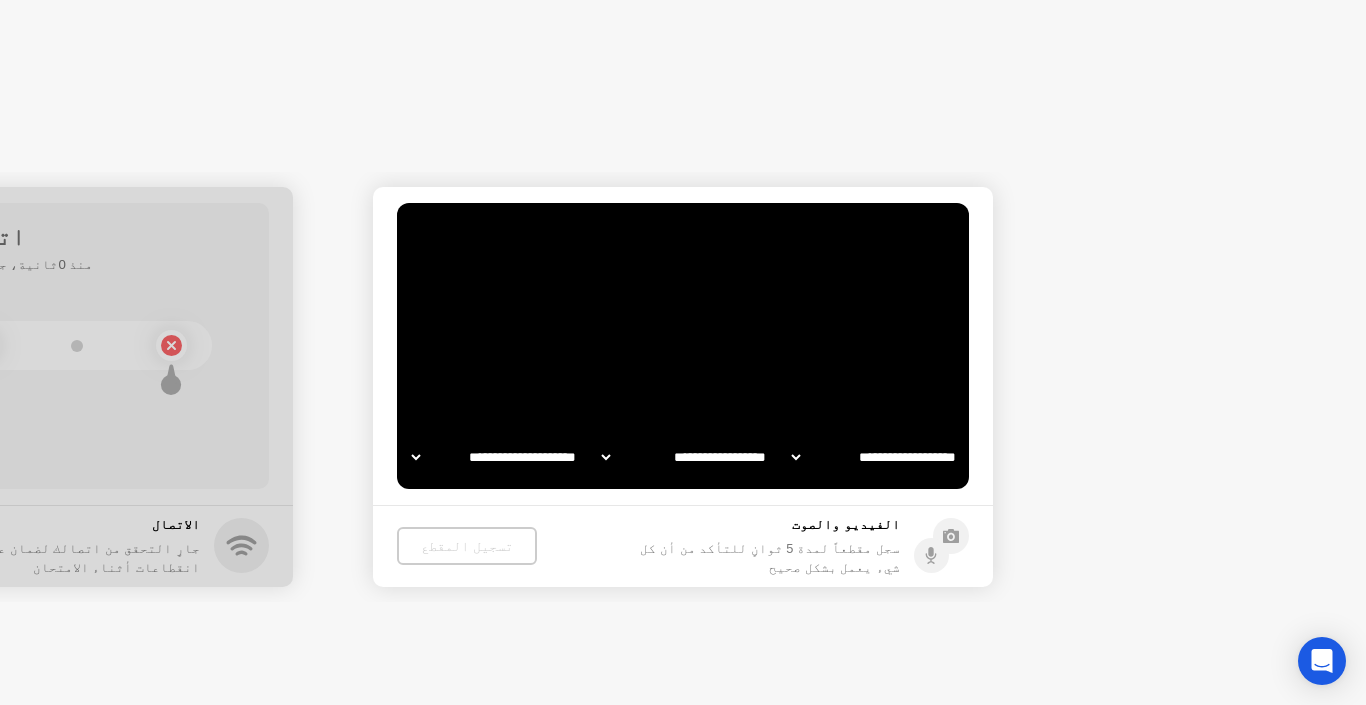 select on "**********" 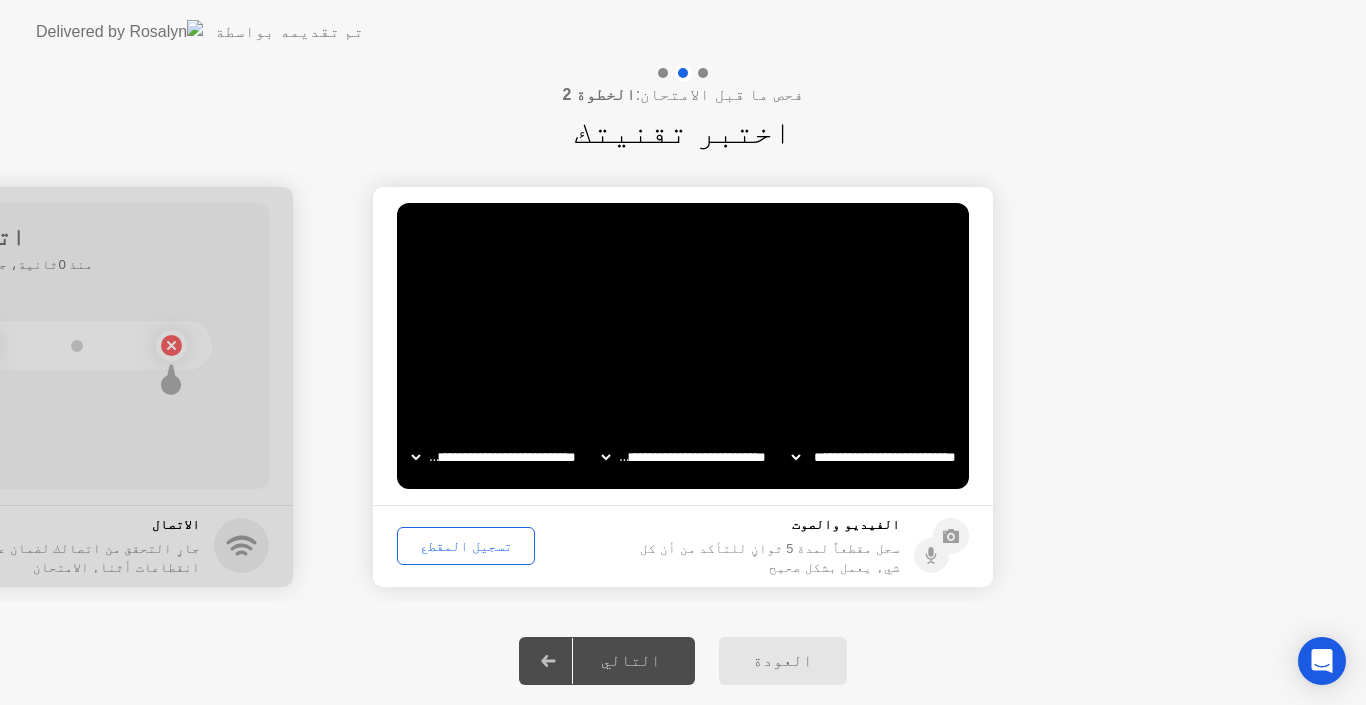 click on "تسجيل المقطع" 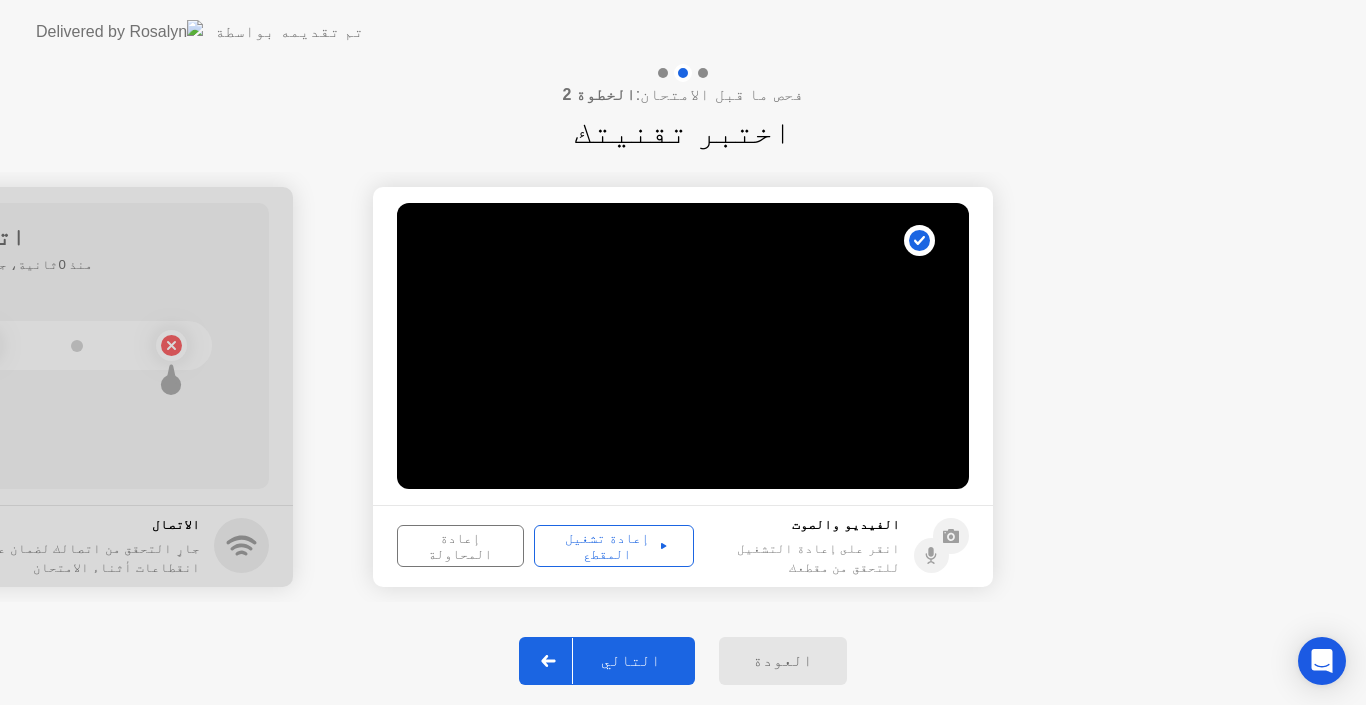 click 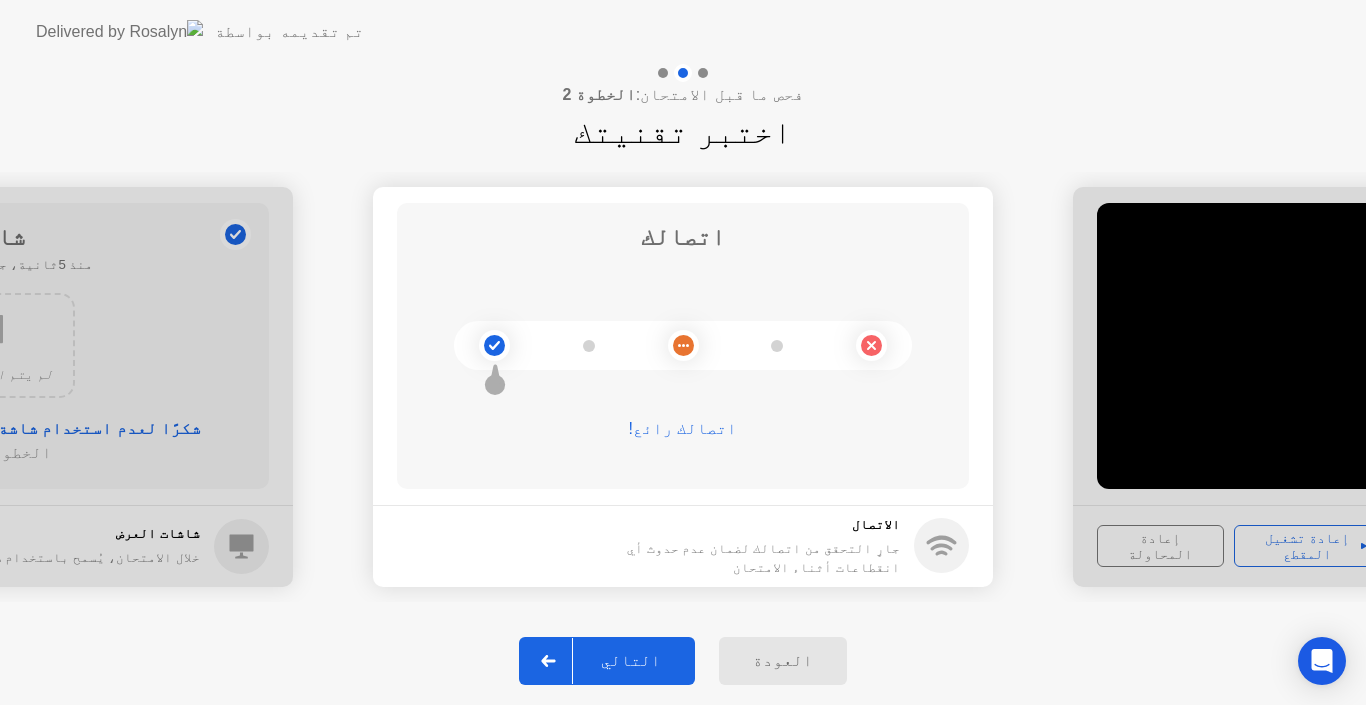 click 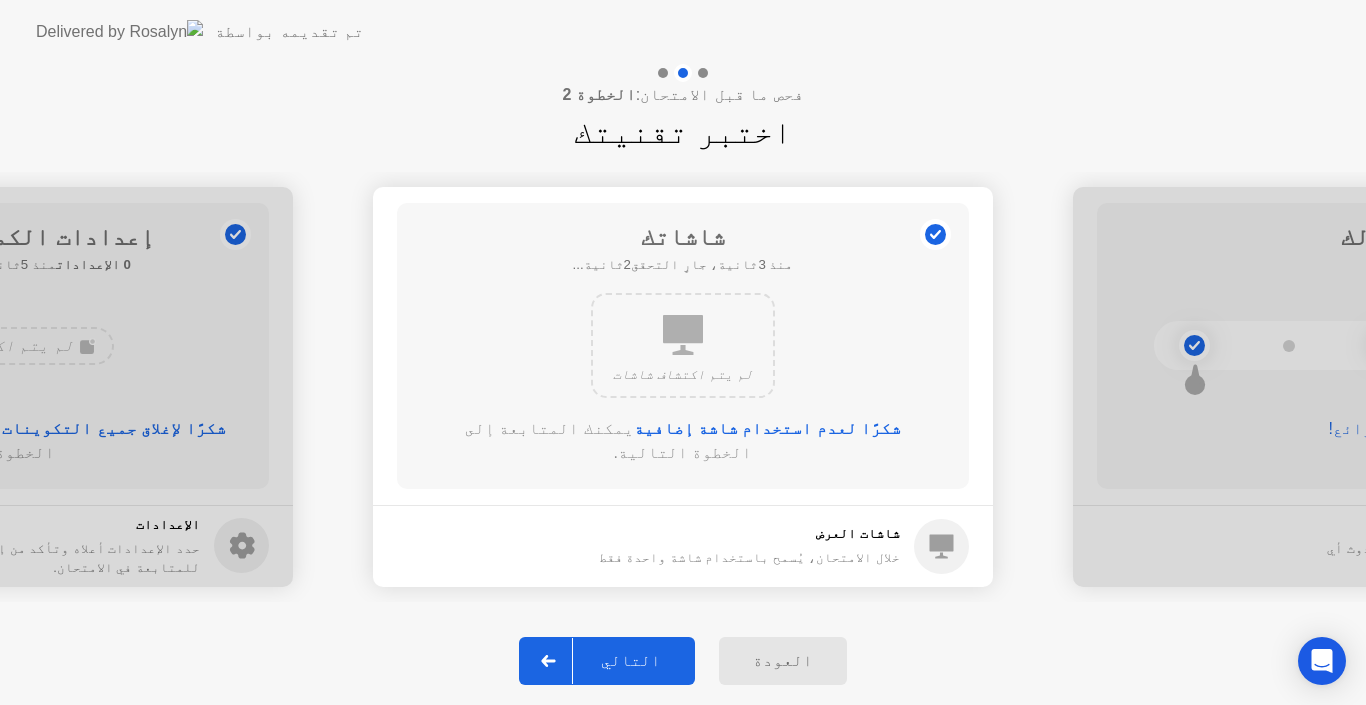 click 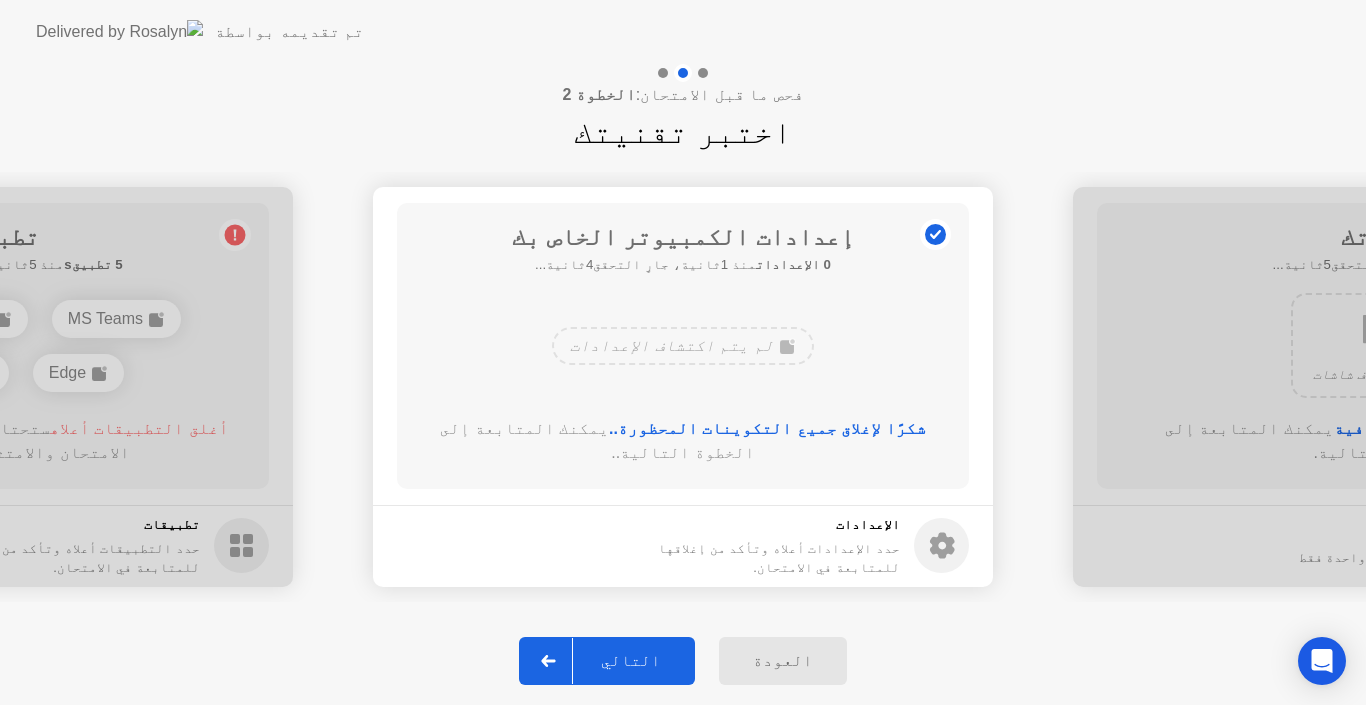 click 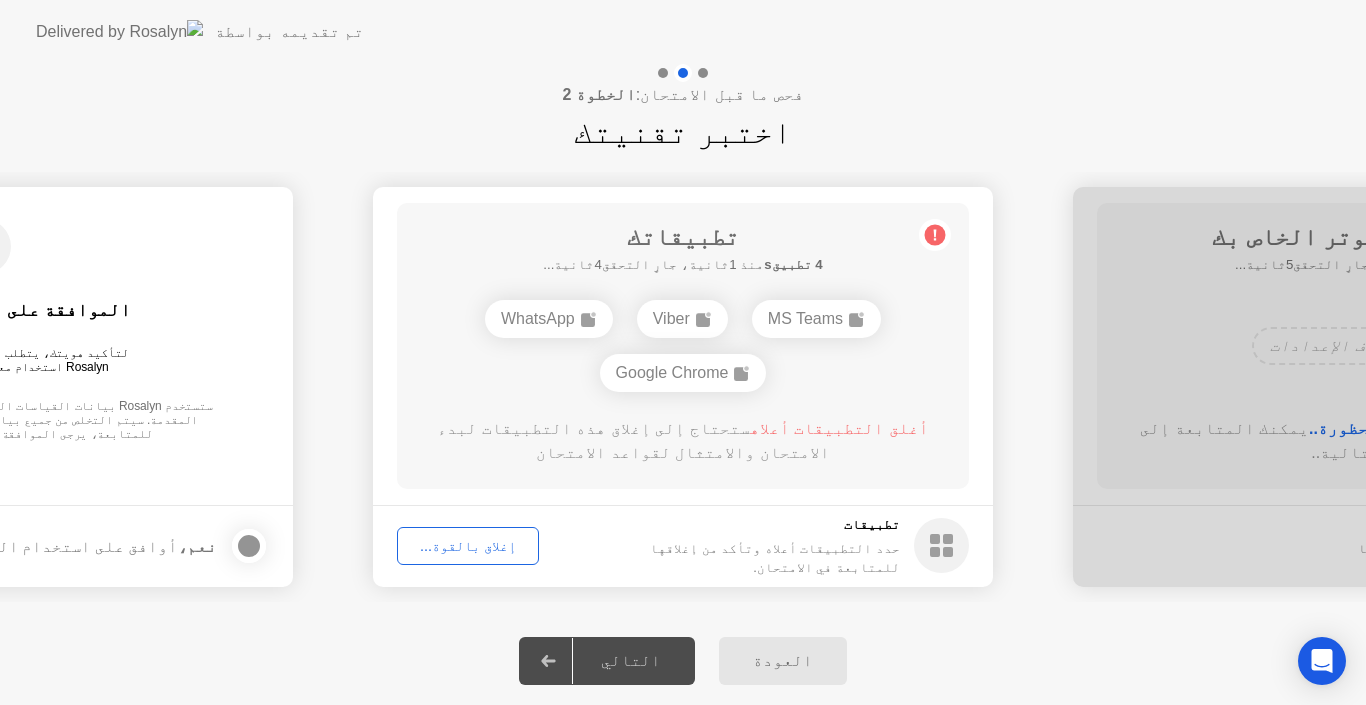 click on "إغلاق بالقوة..." 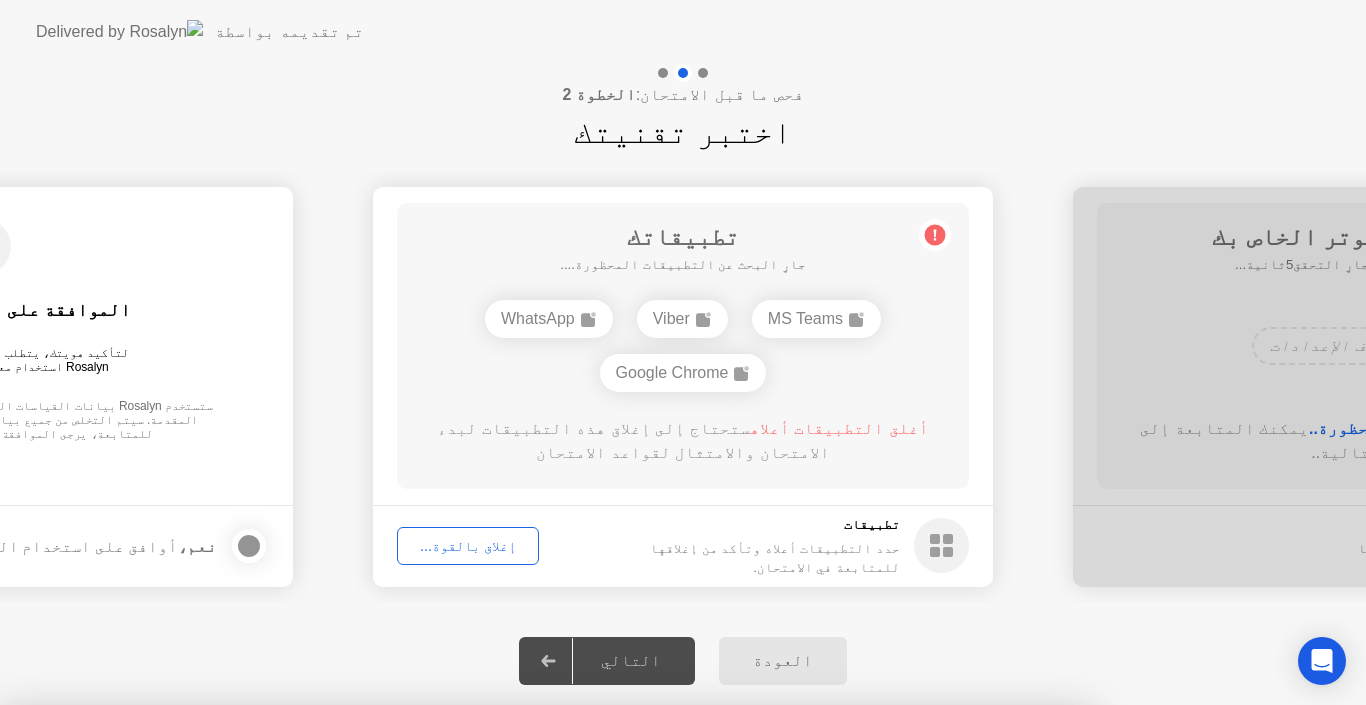 click on "تأكيد" at bounding box center (614, 1035) 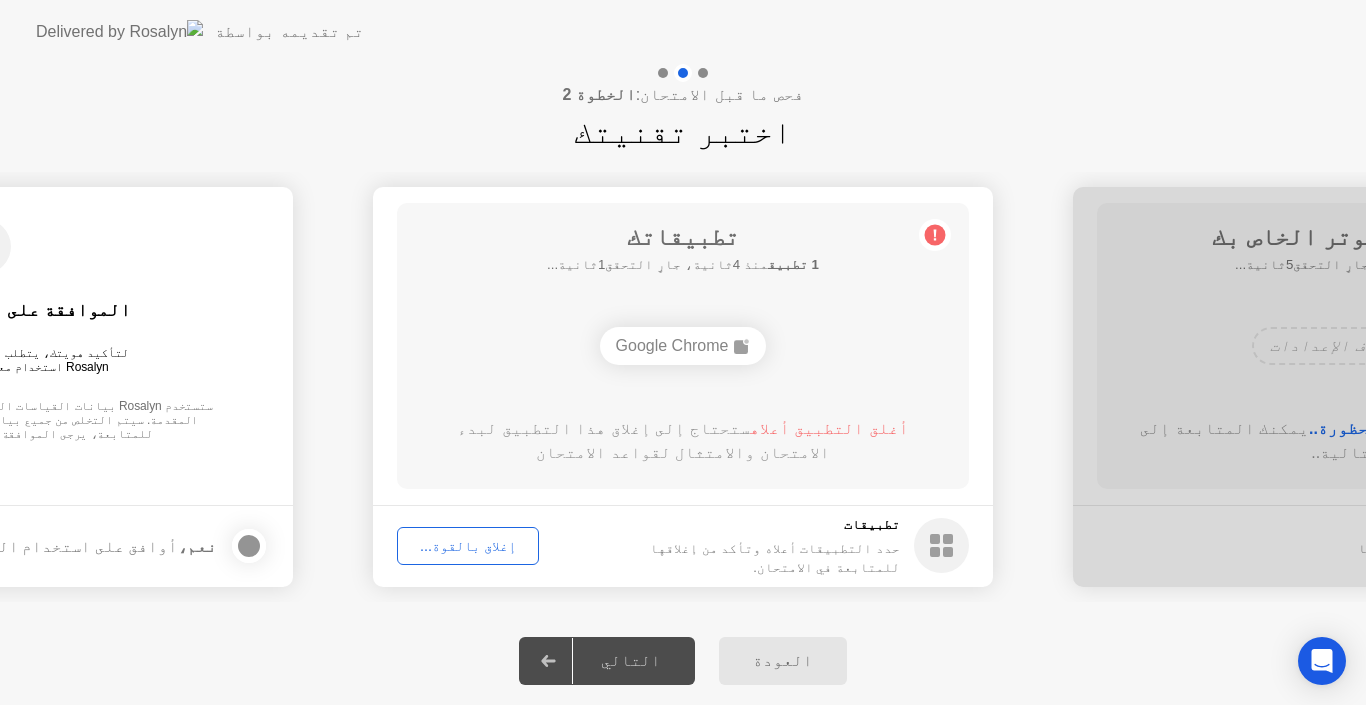 click on "إغلاق بالقوة..." 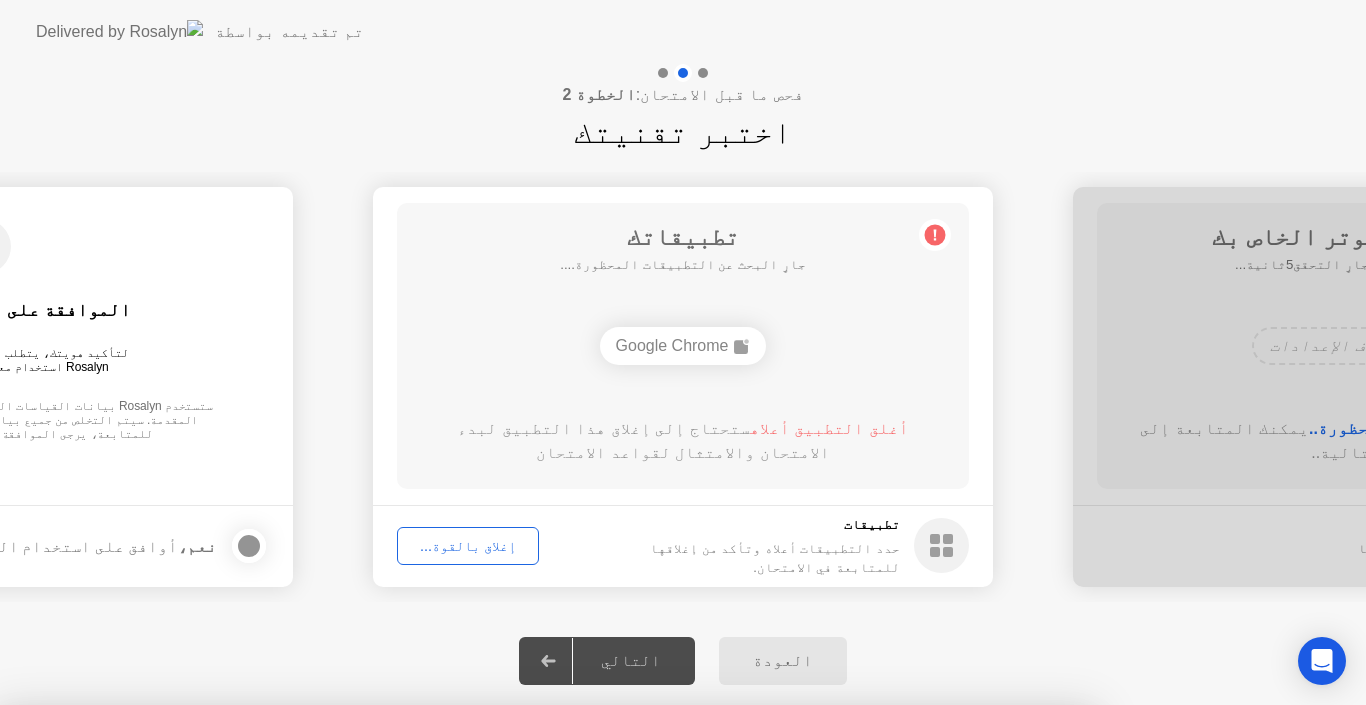 click on "تأكيد" at bounding box center [614, 981] 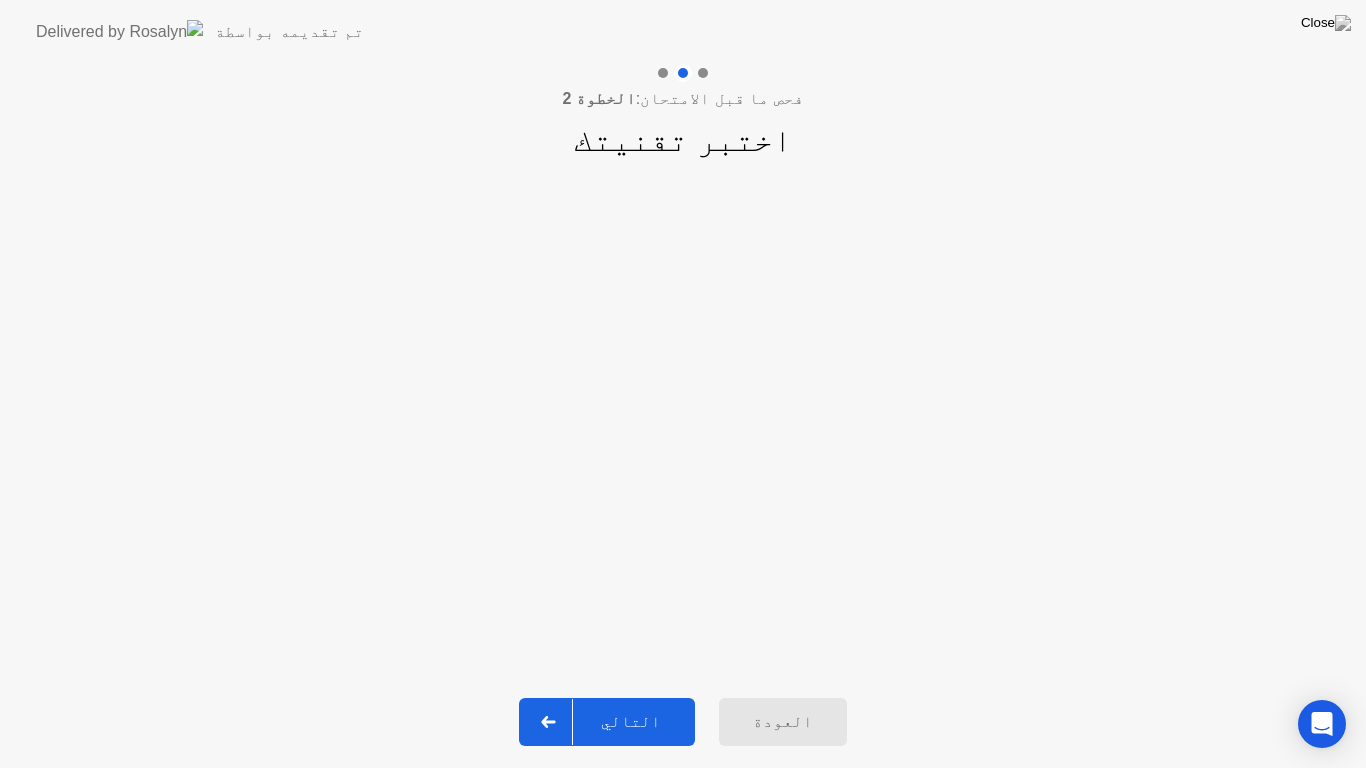 click 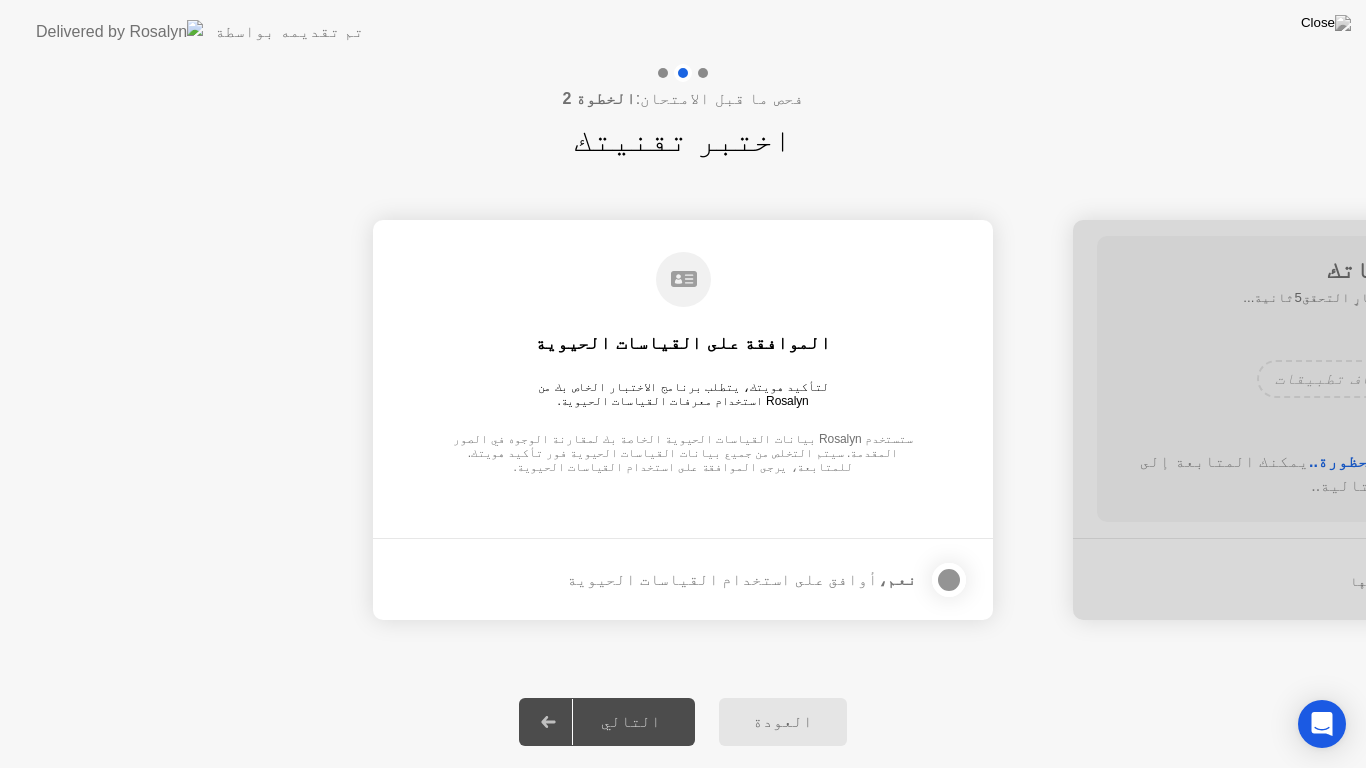 click 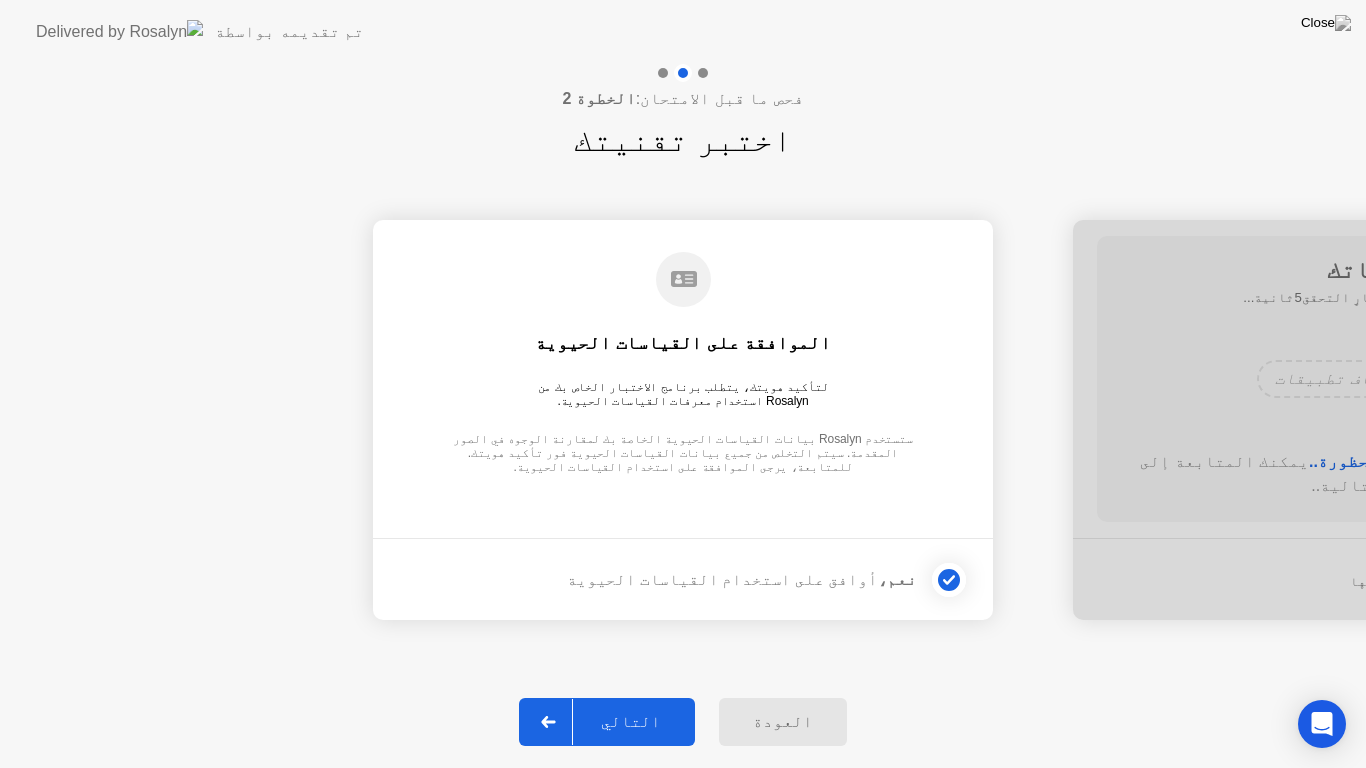 click 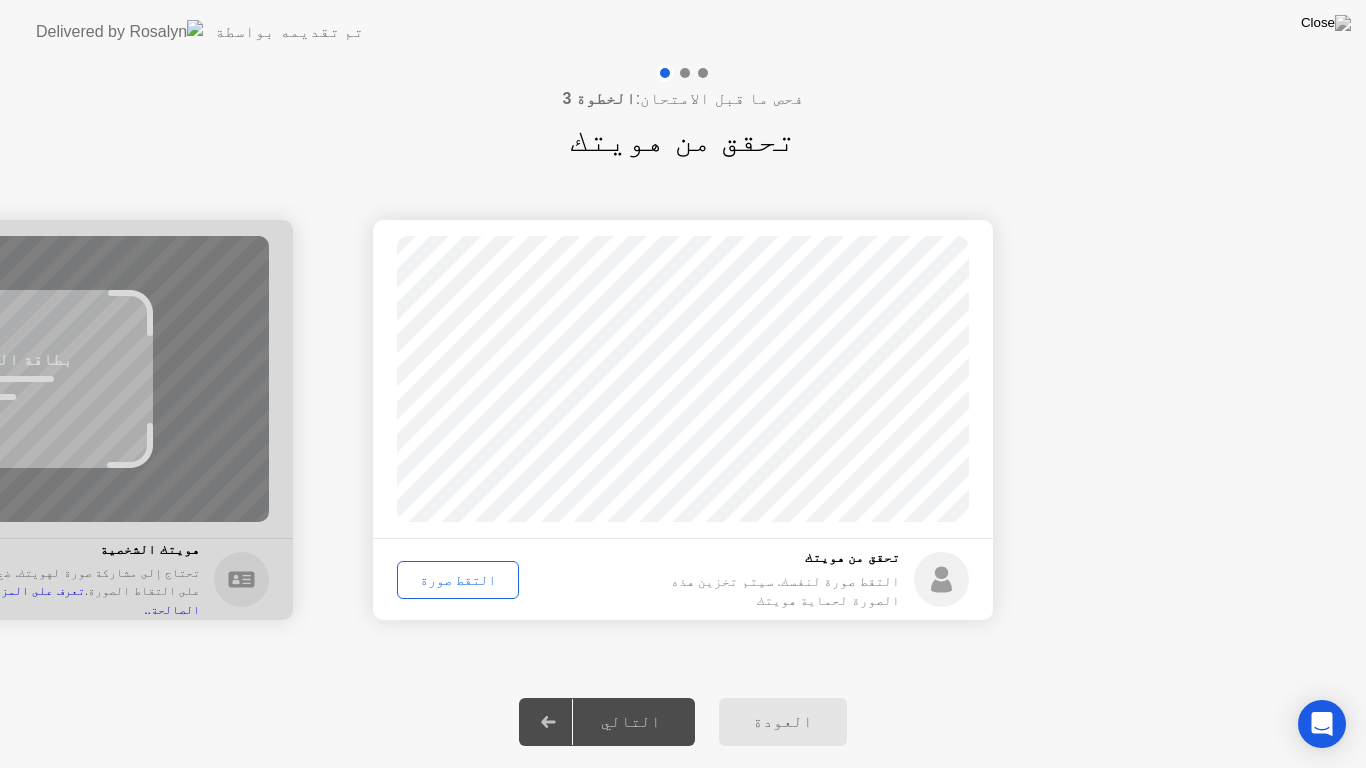 click on "التقط صورة" 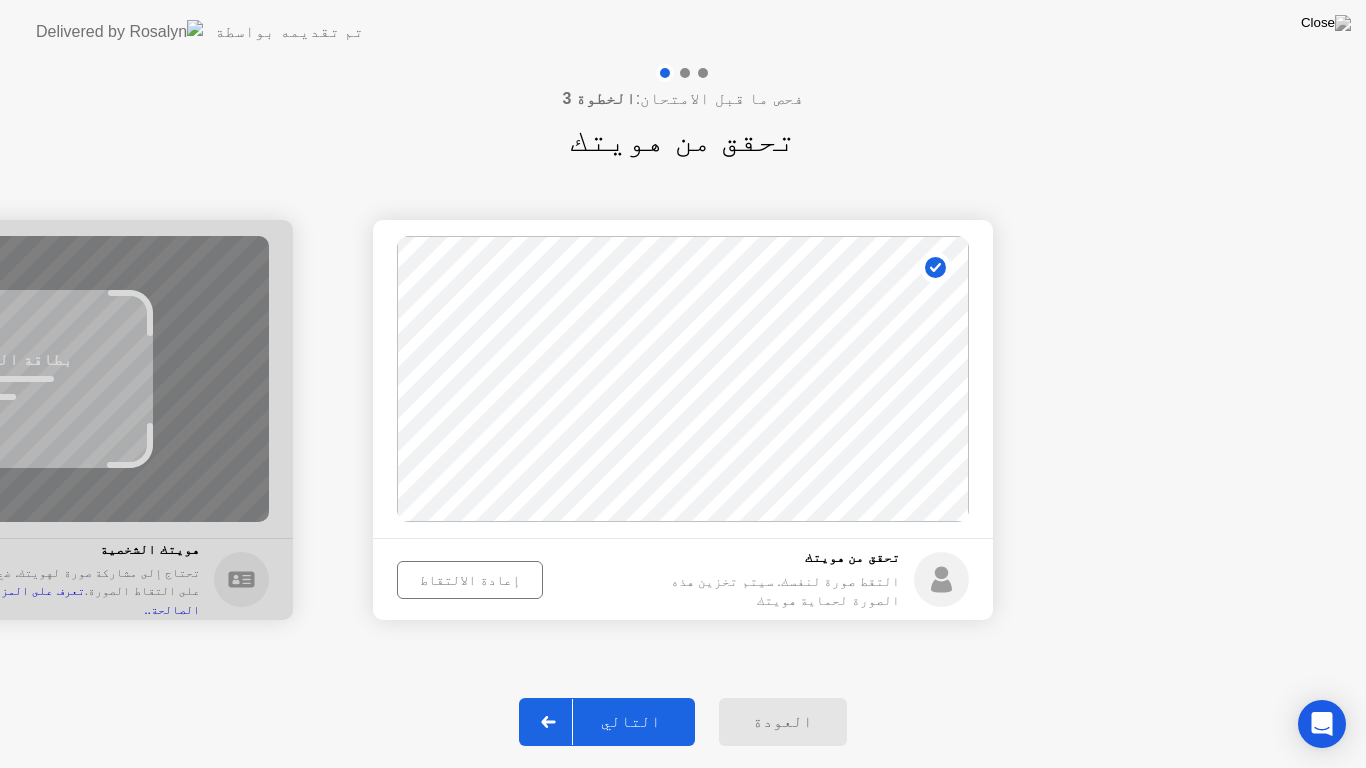 click on "إعادة الالتقاط" 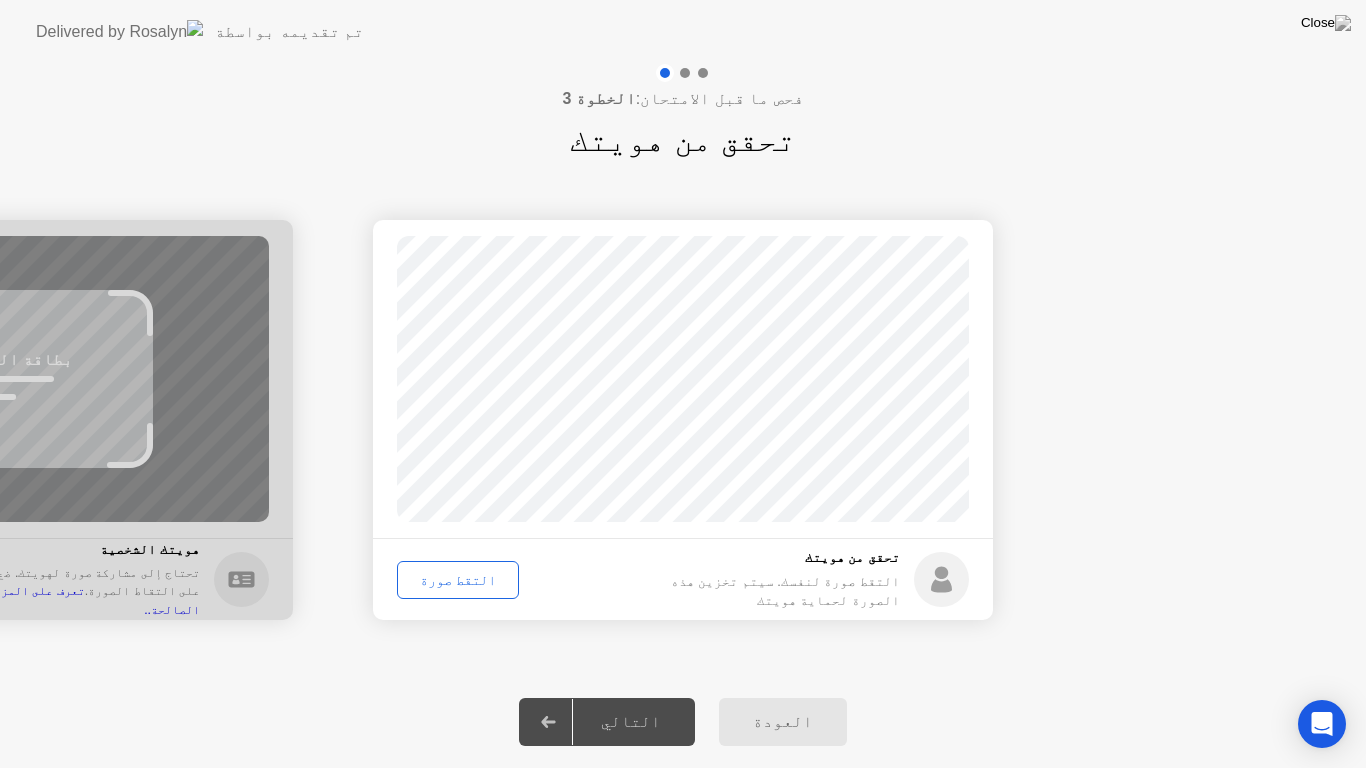 click on "التقط صورة" 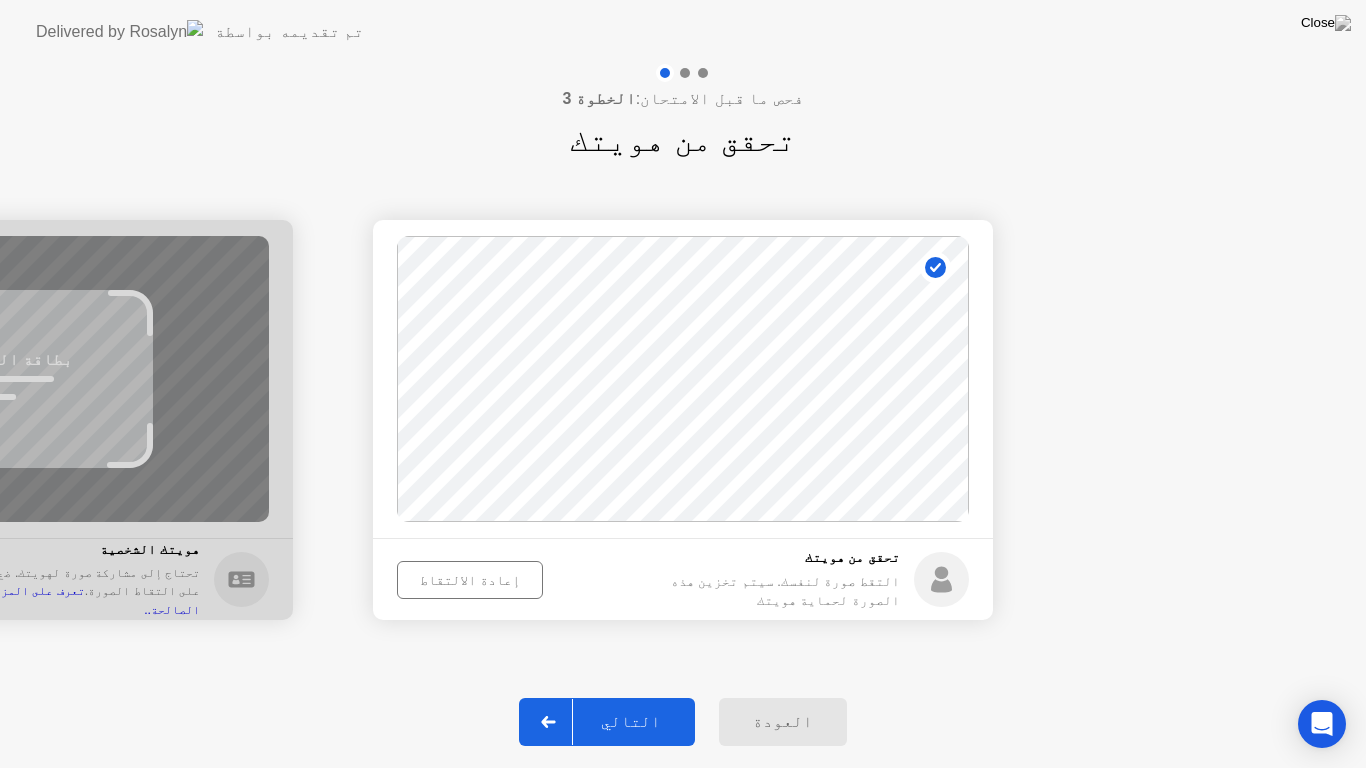 click 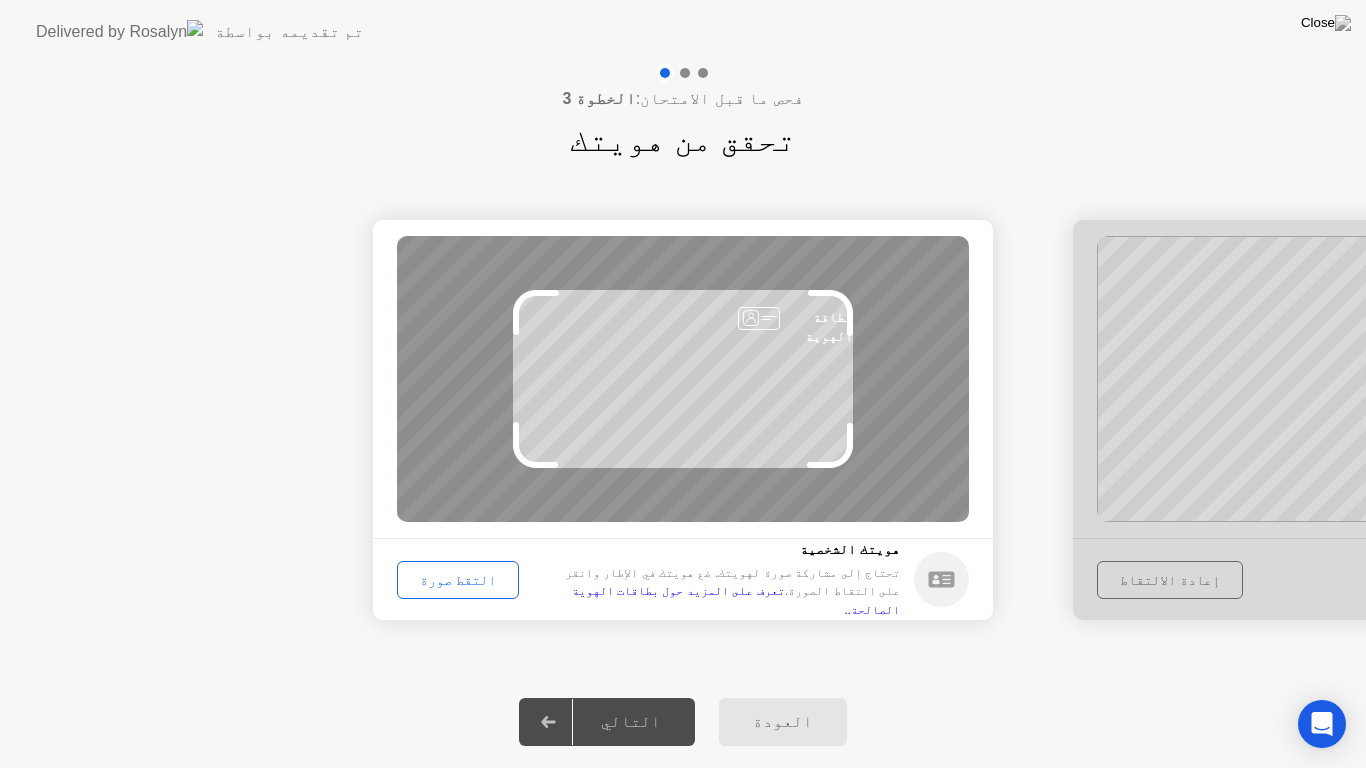 click on "[PERSON_NAME]ك الشخصية تحتاج إلى مشاركة صورة لهويتك. ضع هويتك في الإطار وانقر على التقاط الصورة.  تعرف على المزيد حول بطاقات الهوية الصالحة.. التقط صورة" 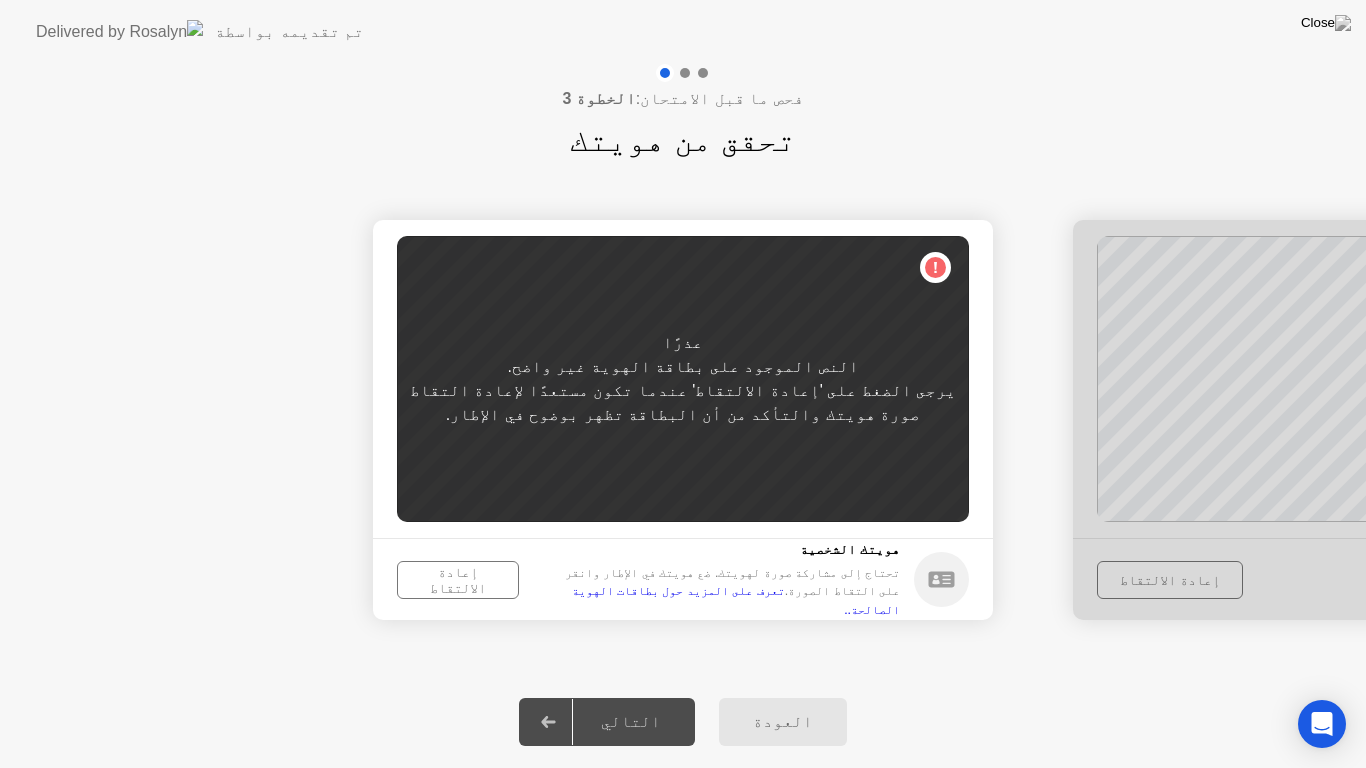 click on "إعادة الالتقاط" 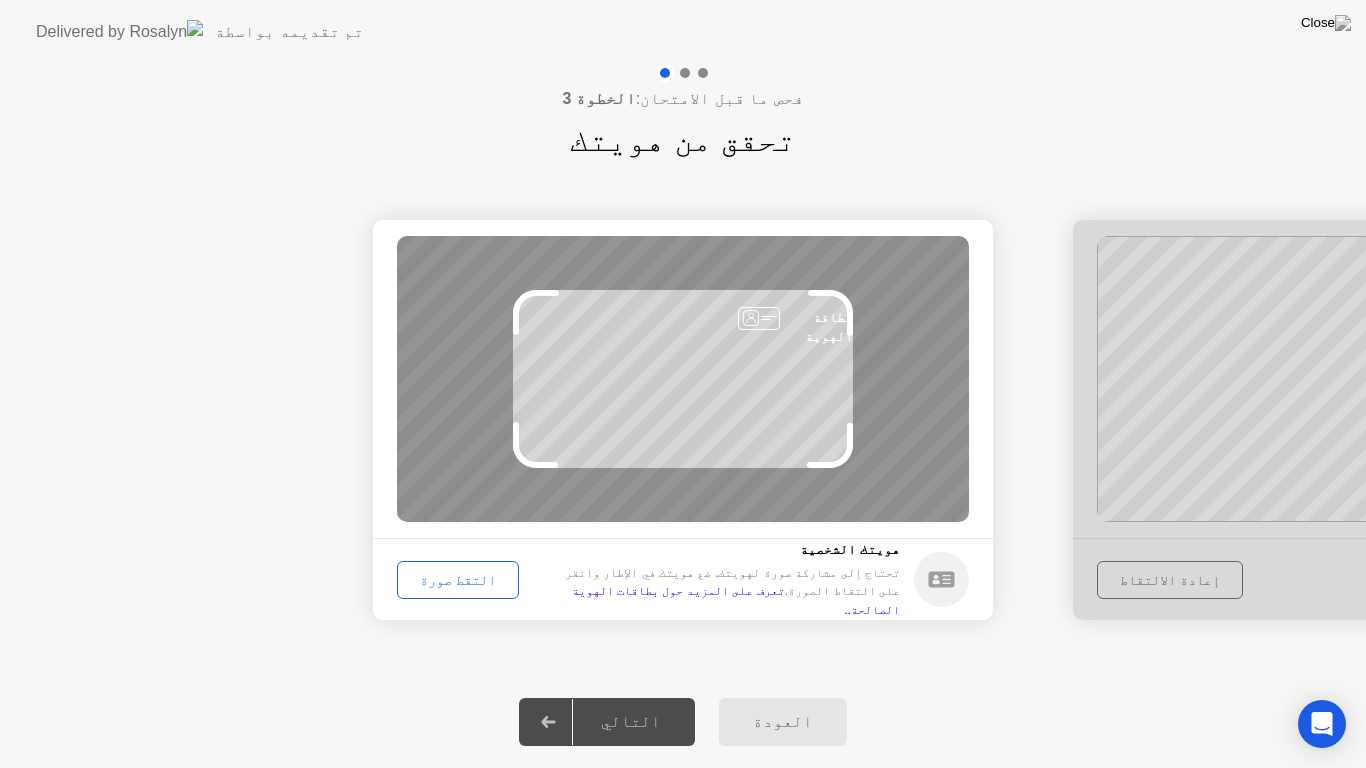 click on "التقط صورة" 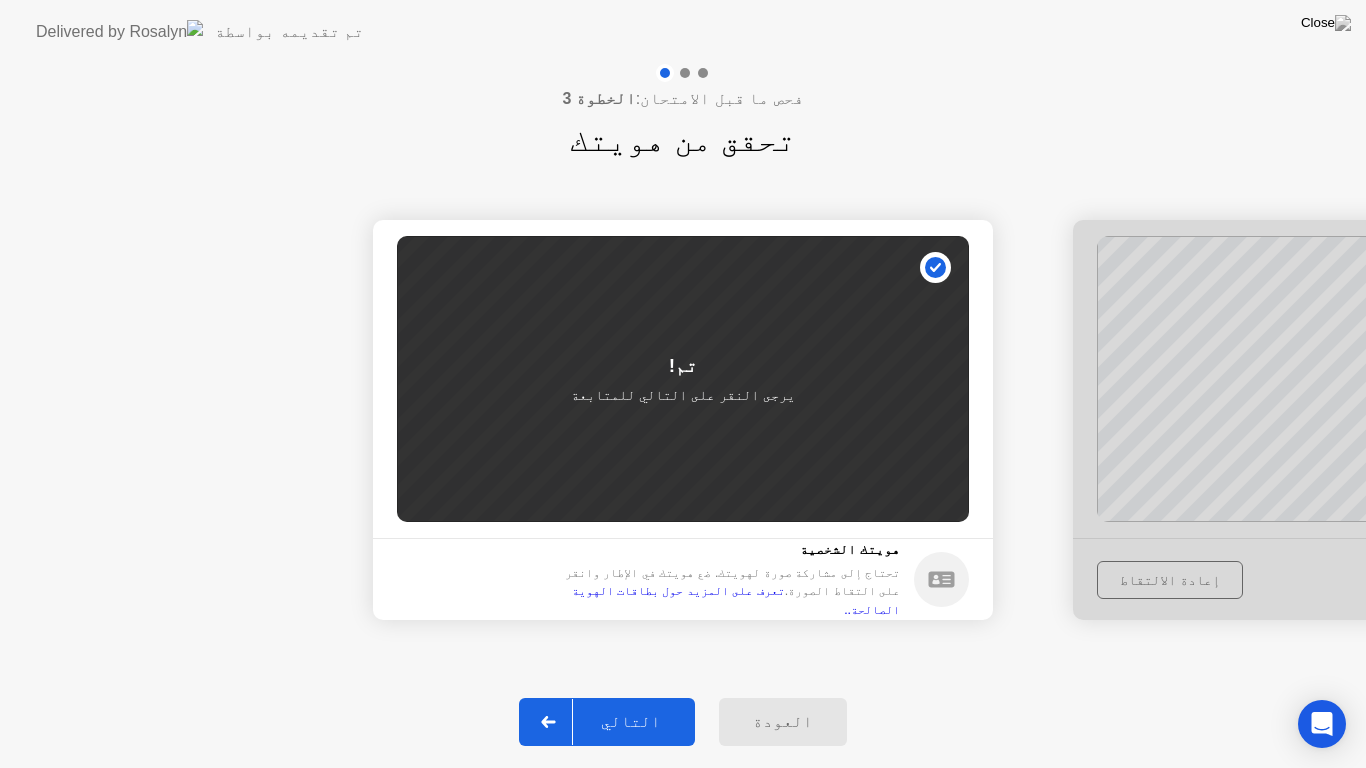 click 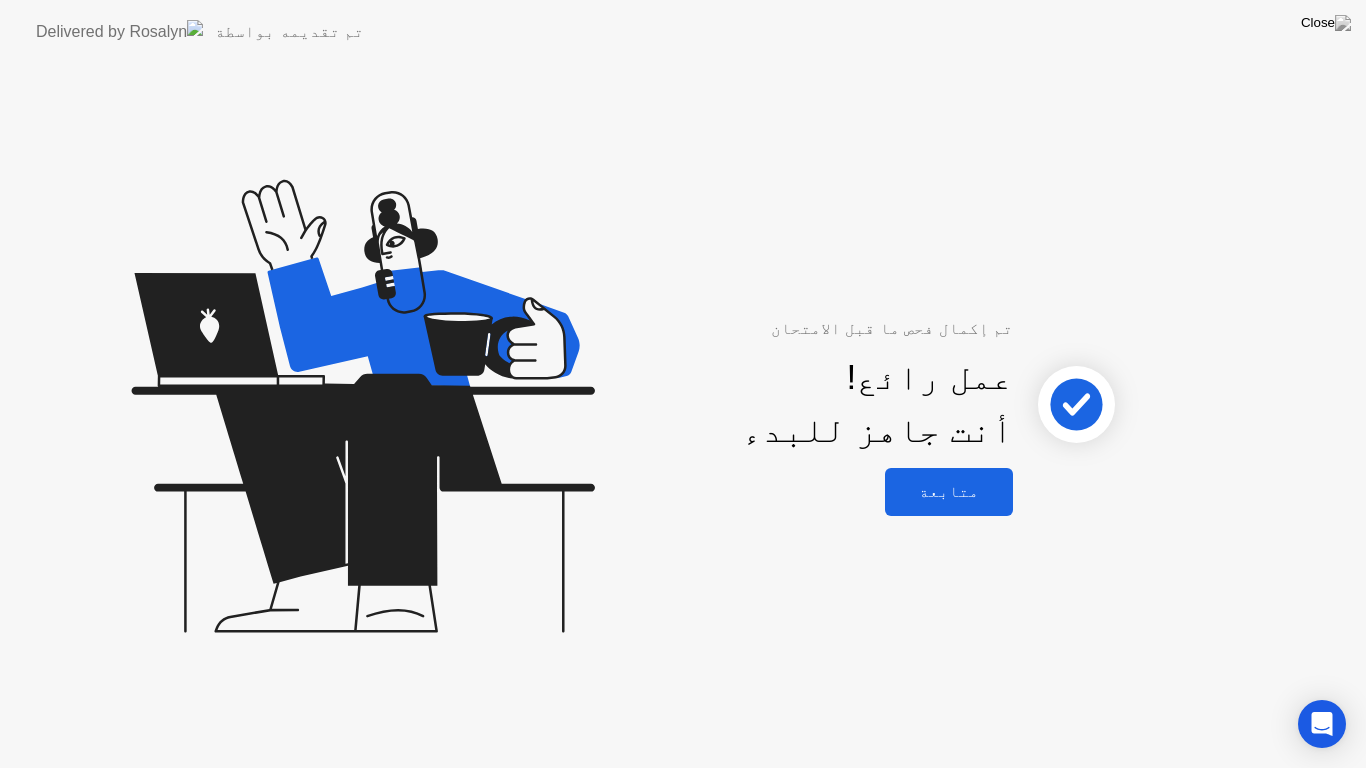 click on "متابعة" 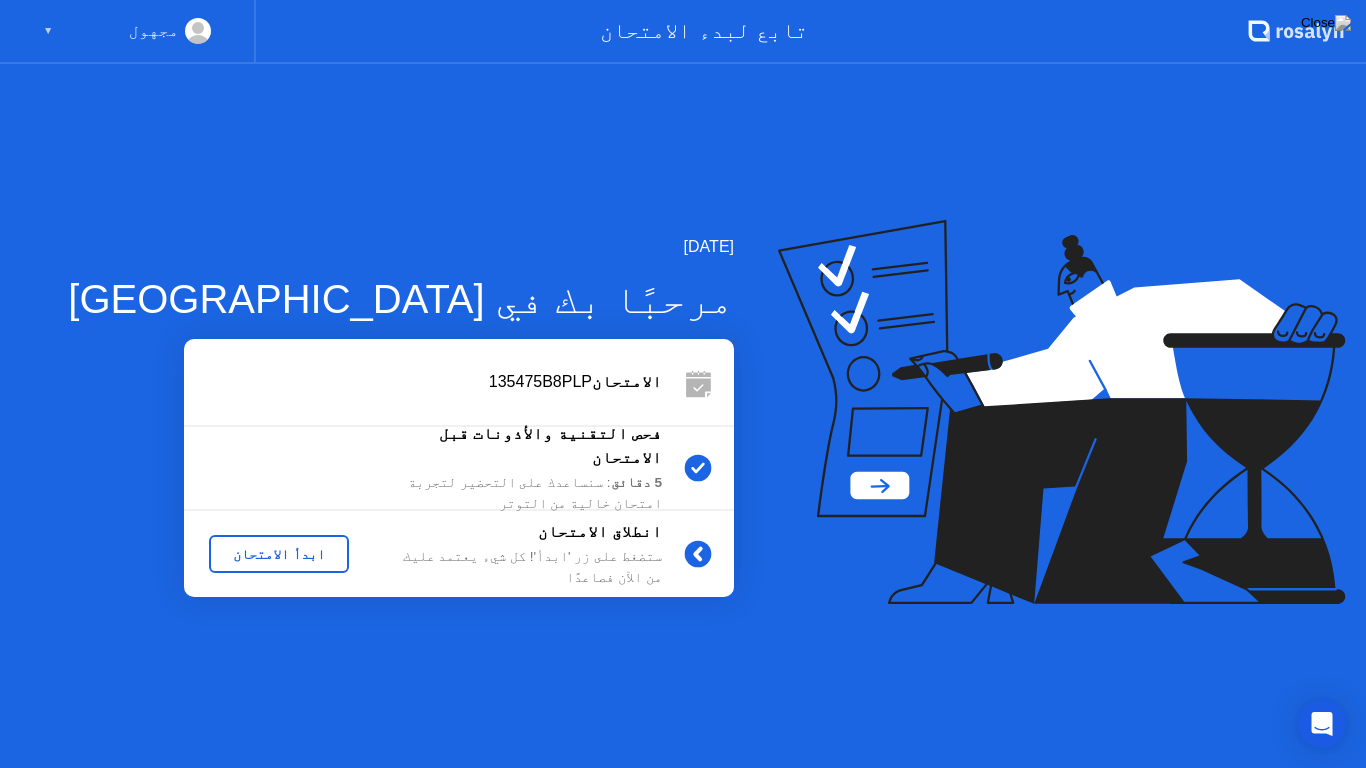 click on "ابدأ الامتحان" 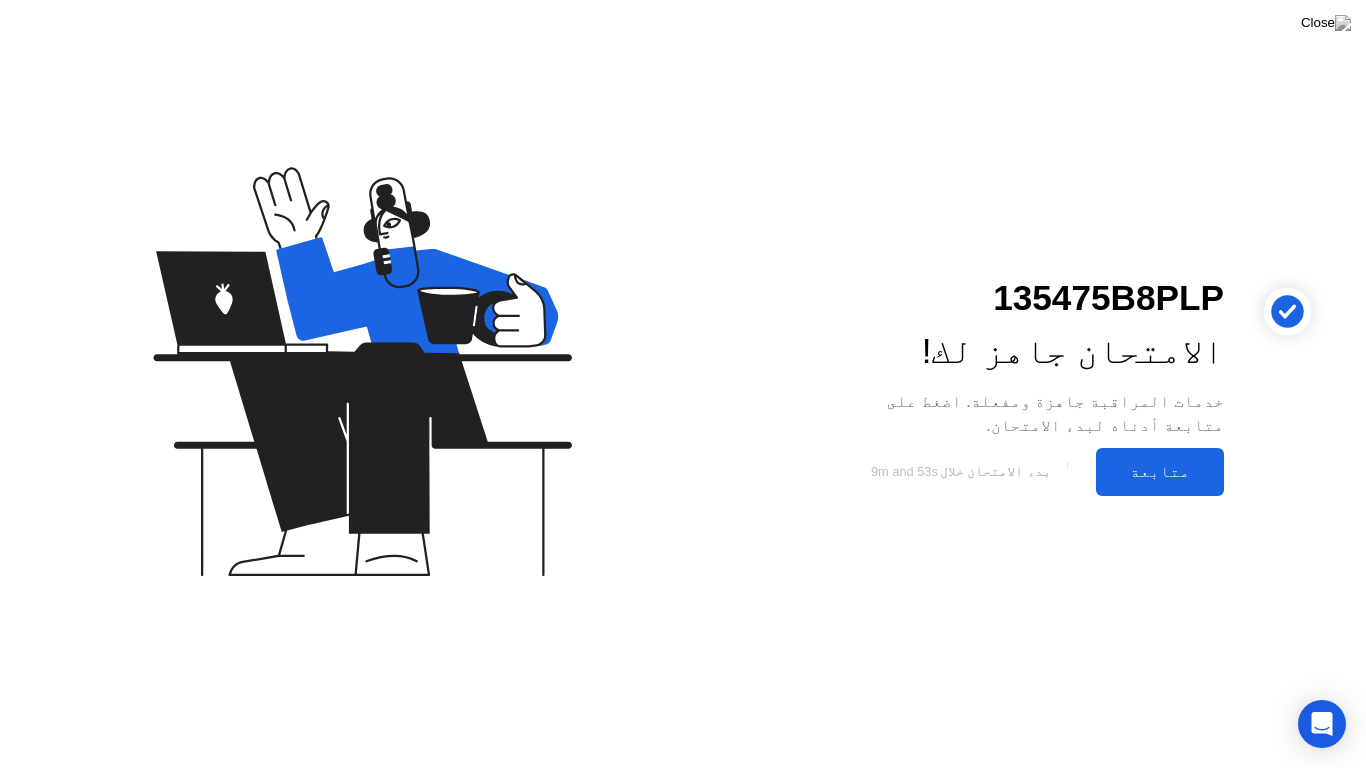 click on "متابعة" 